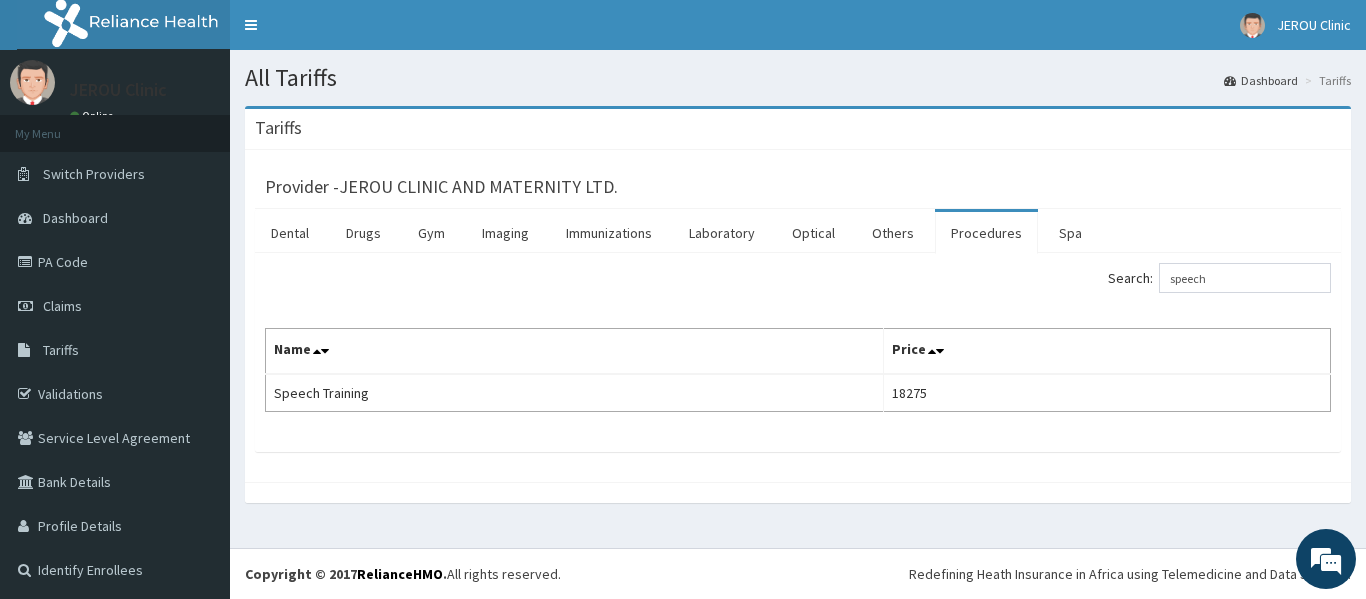 scroll, scrollTop: 0, scrollLeft: 0, axis: both 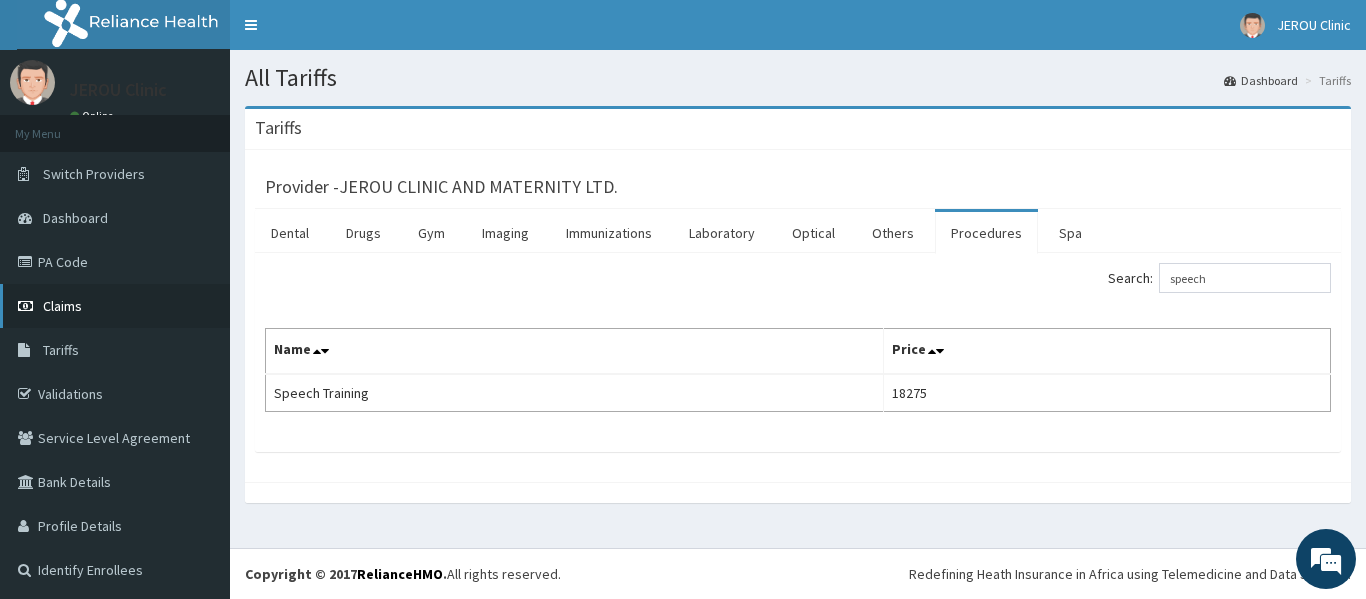 click on "Claims" at bounding box center (62, 306) 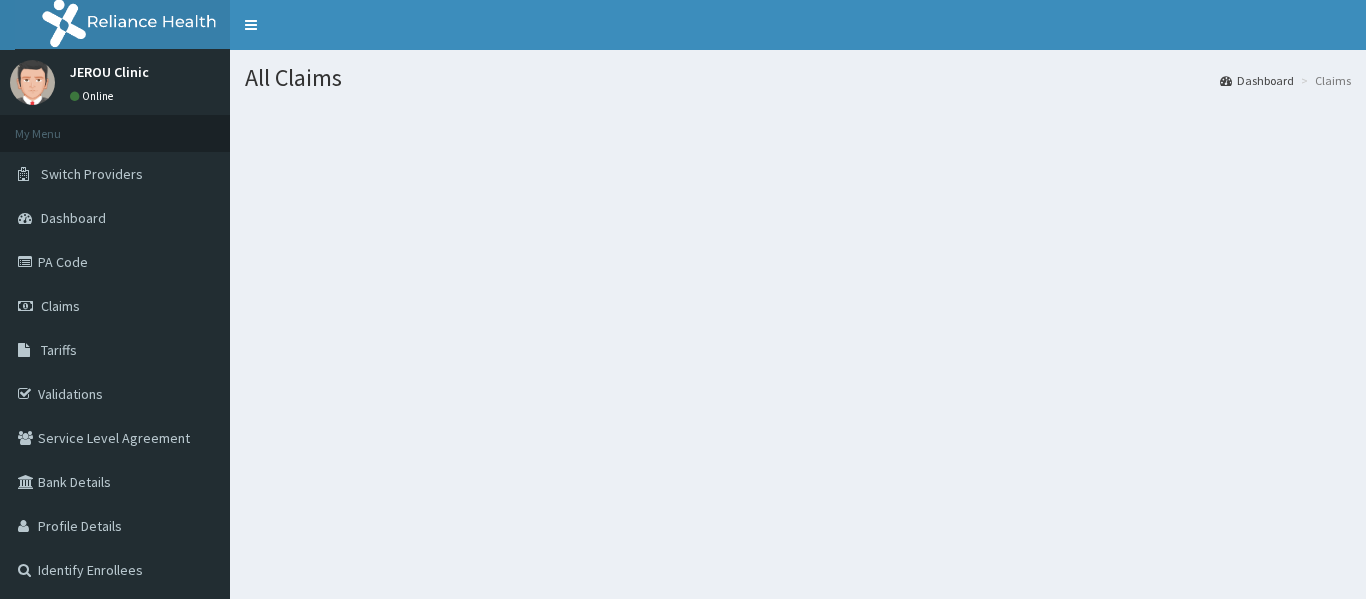 scroll, scrollTop: 0, scrollLeft: 0, axis: both 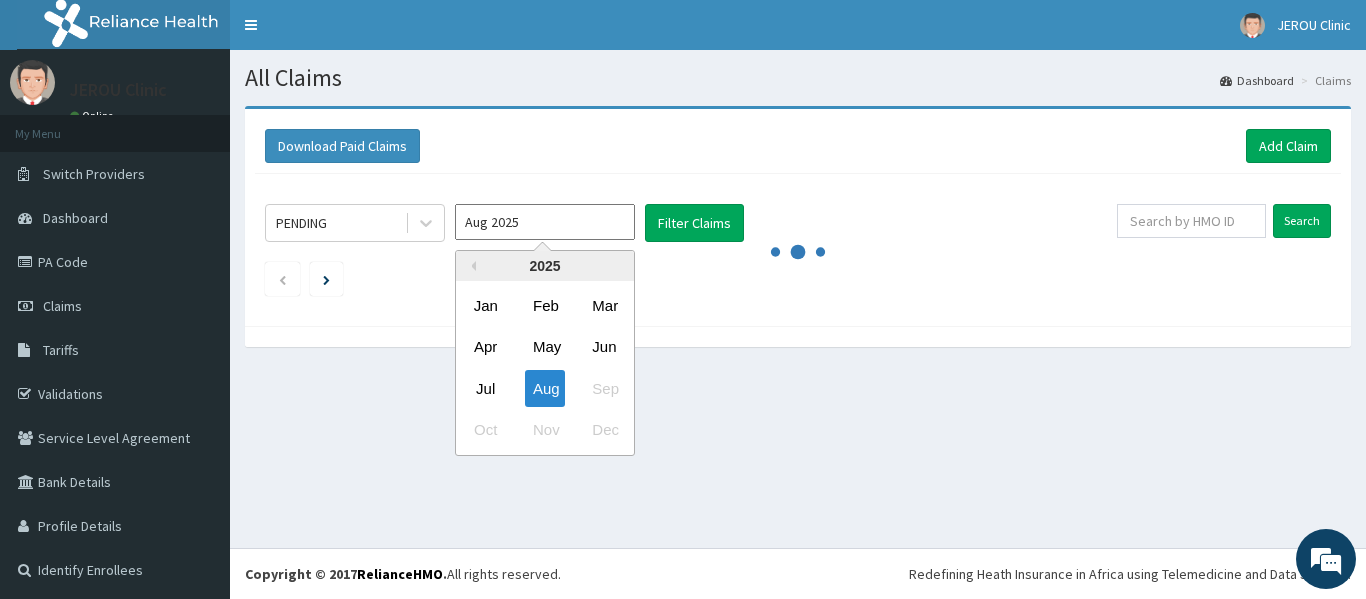 click on "Aug 2025" at bounding box center (545, 222) 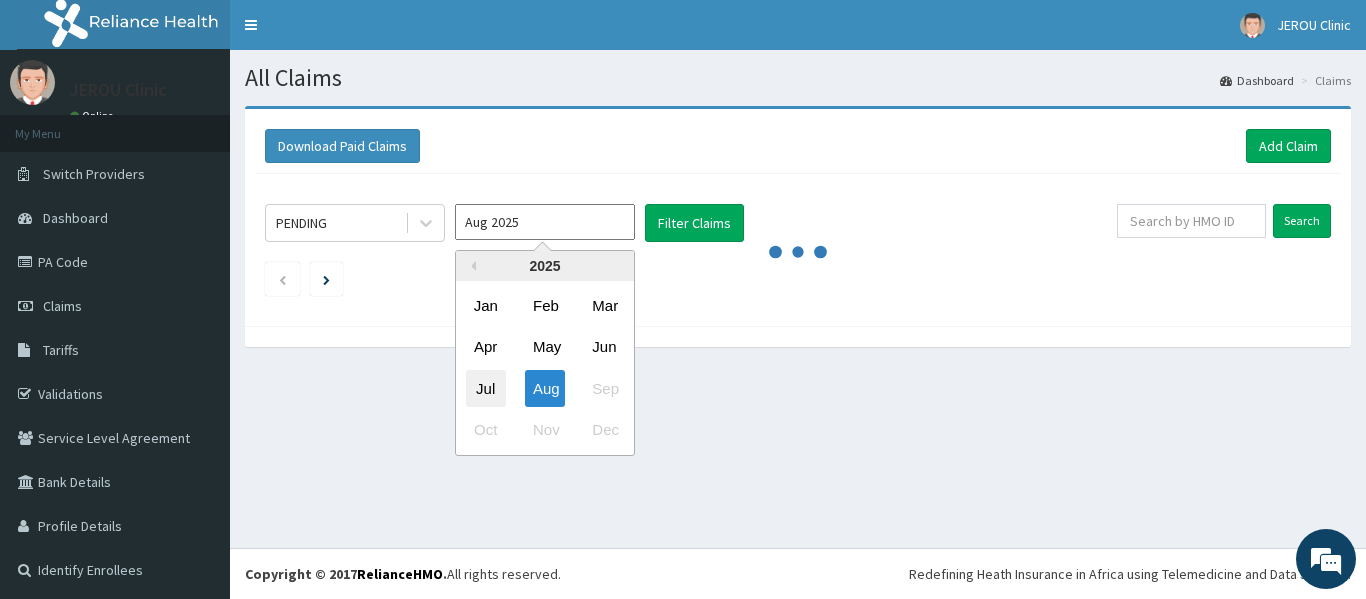 click on "Jul" at bounding box center [486, 388] 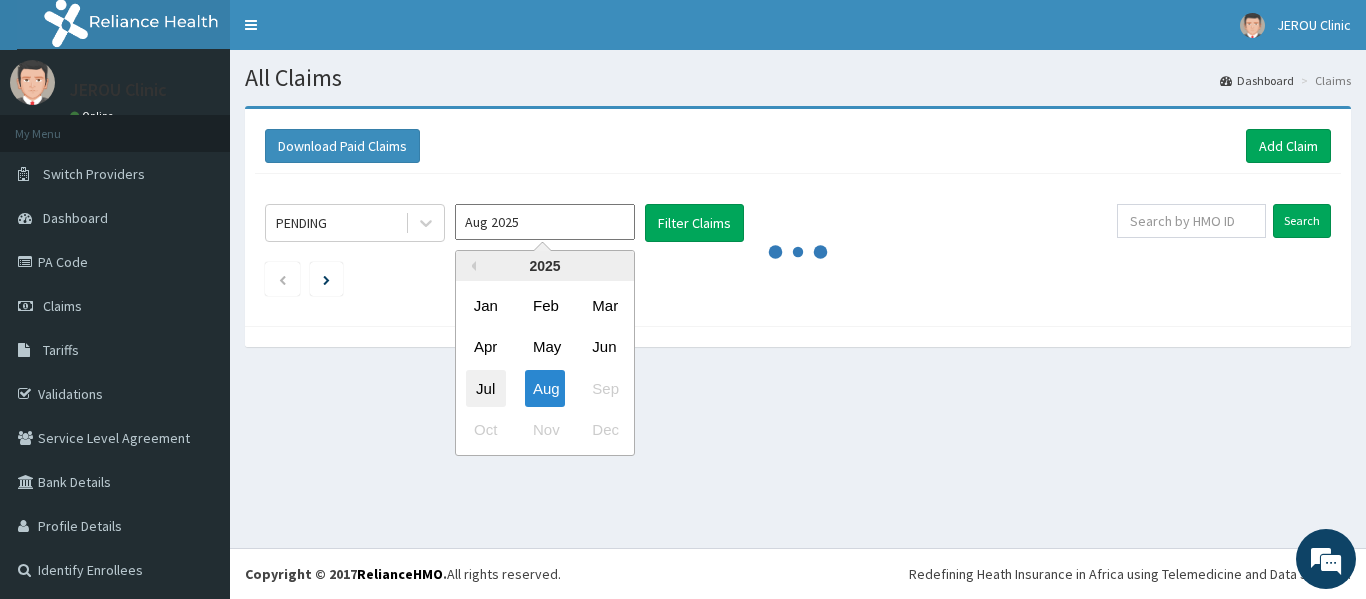 type on "Jul 2025" 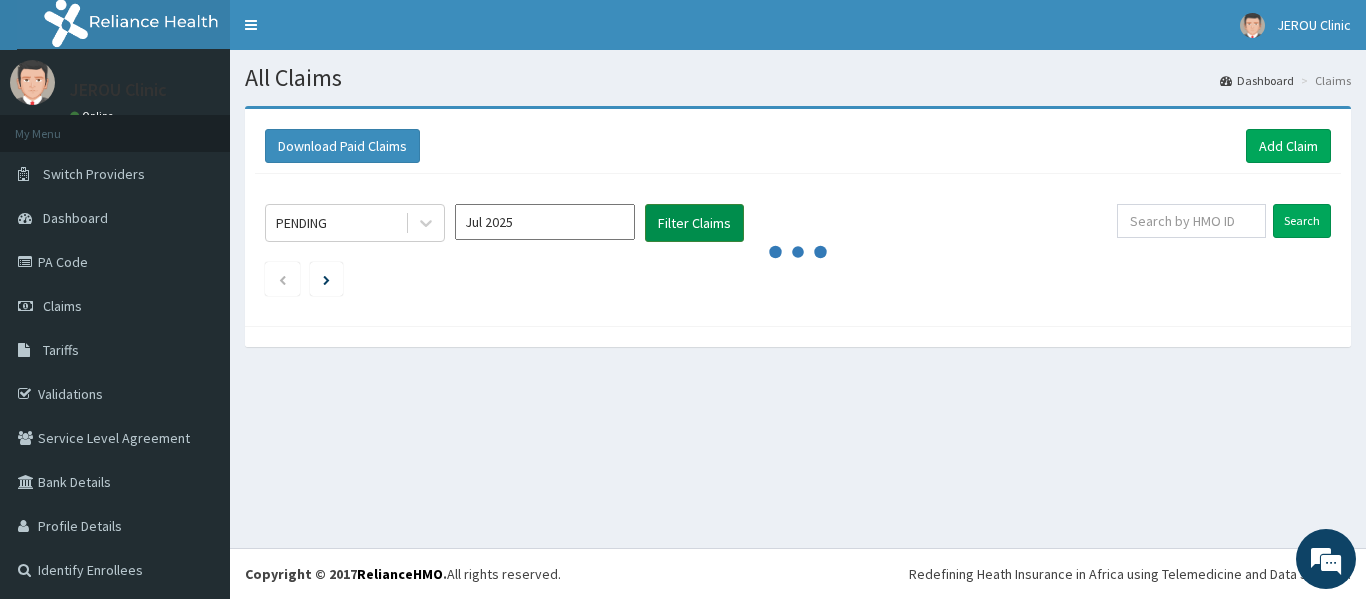 click on "Filter Claims" at bounding box center (694, 223) 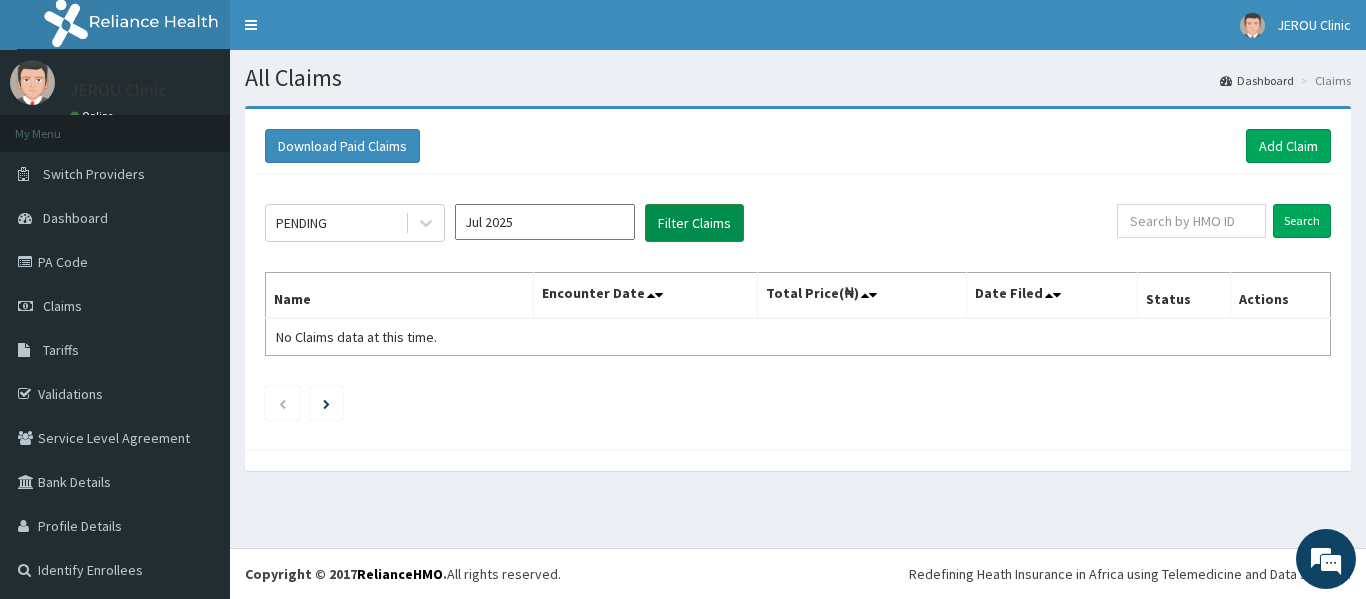 scroll, scrollTop: 0, scrollLeft: 0, axis: both 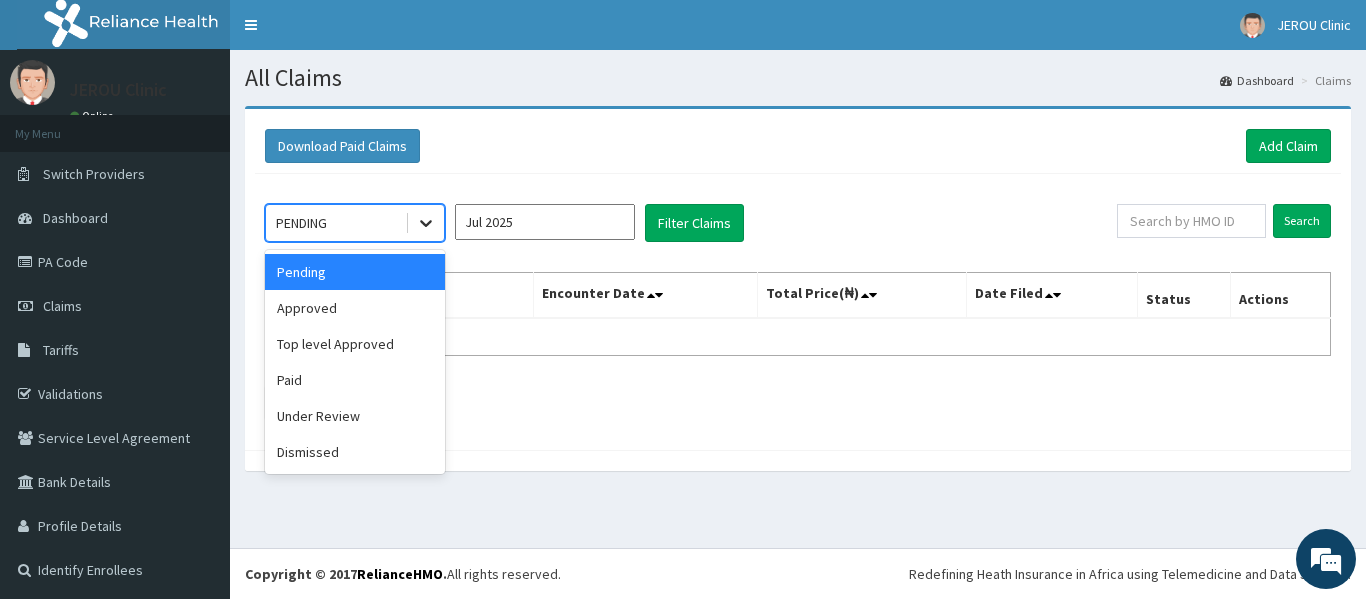 click 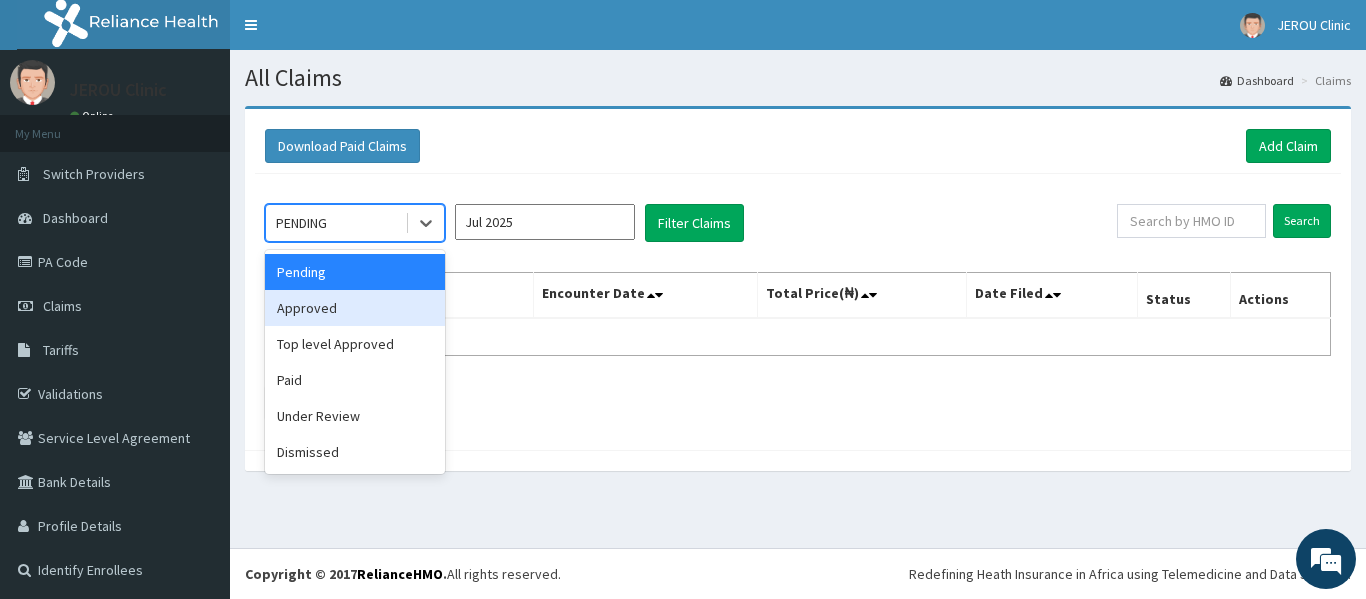 click on "Approved" at bounding box center [355, 308] 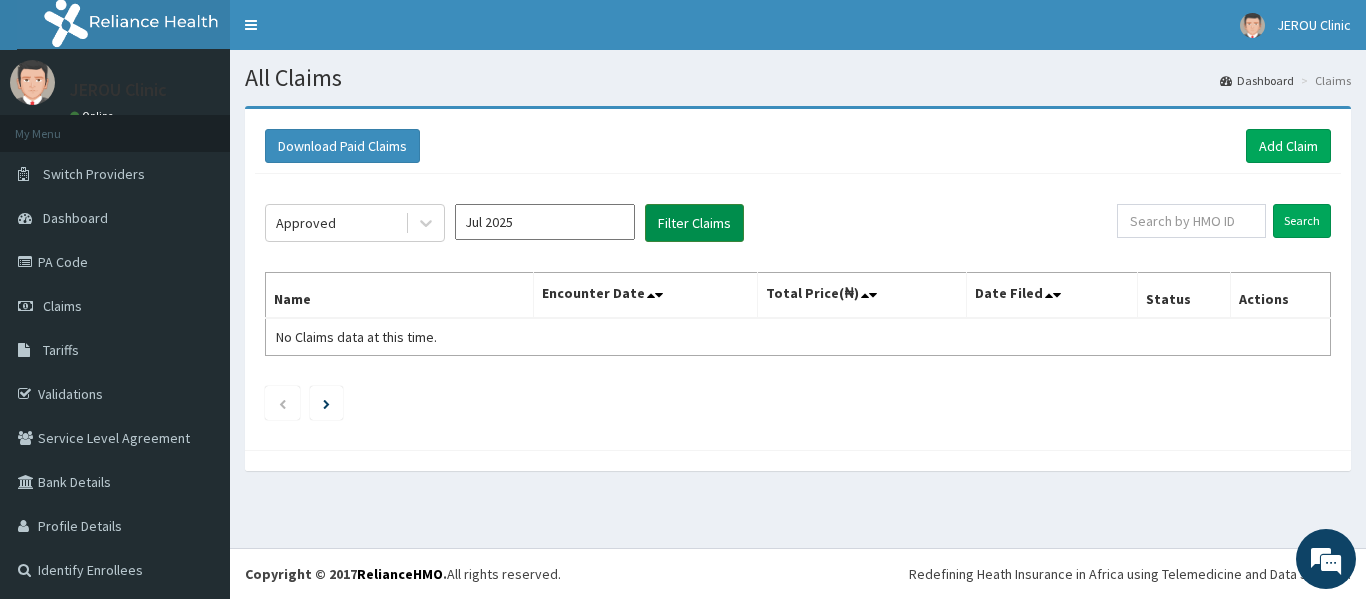 click on "Filter Claims" at bounding box center (694, 223) 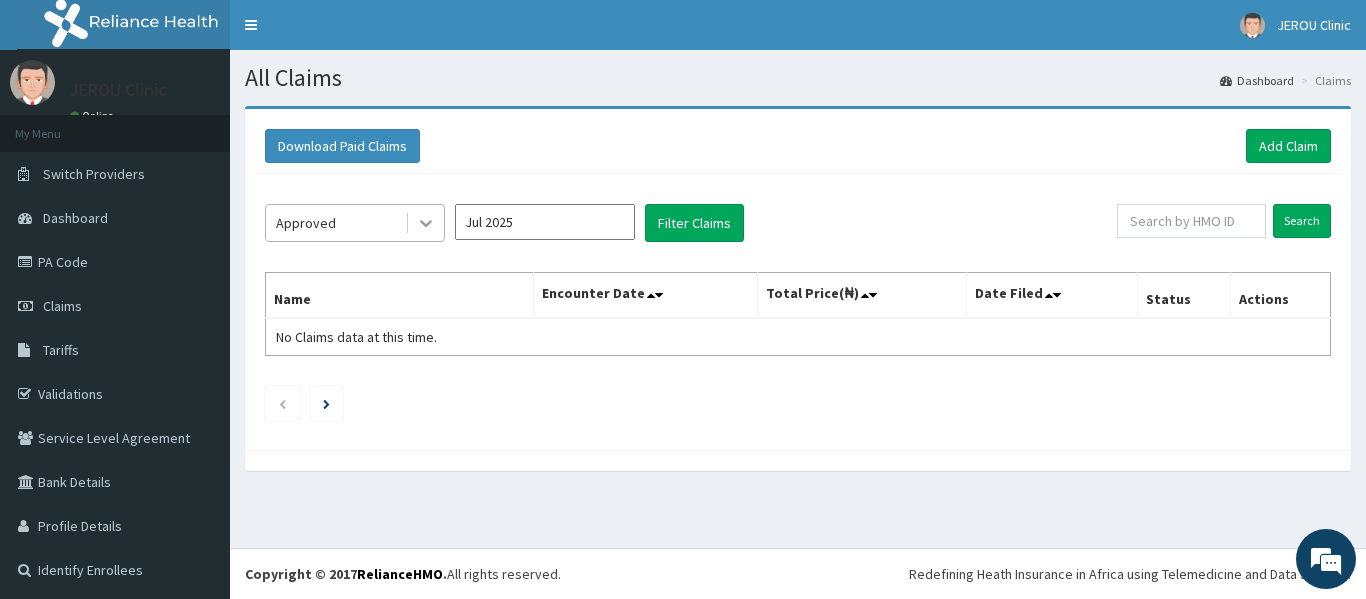 click 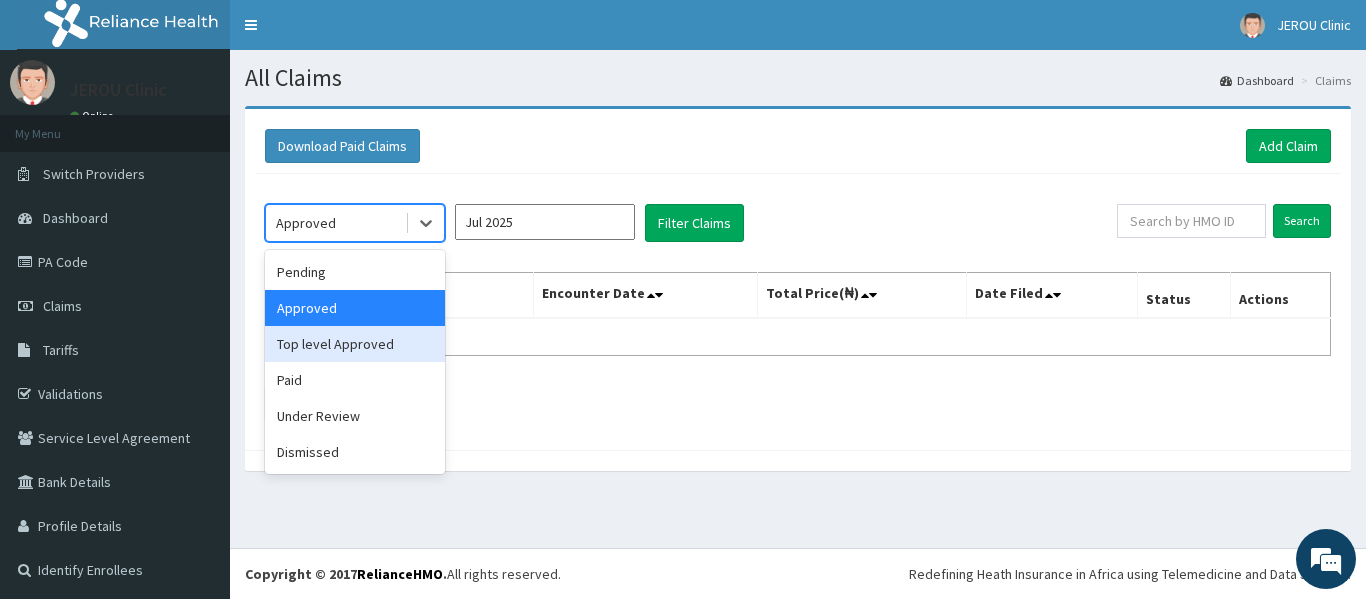 click on "Top level Approved" at bounding box center [355, 344] 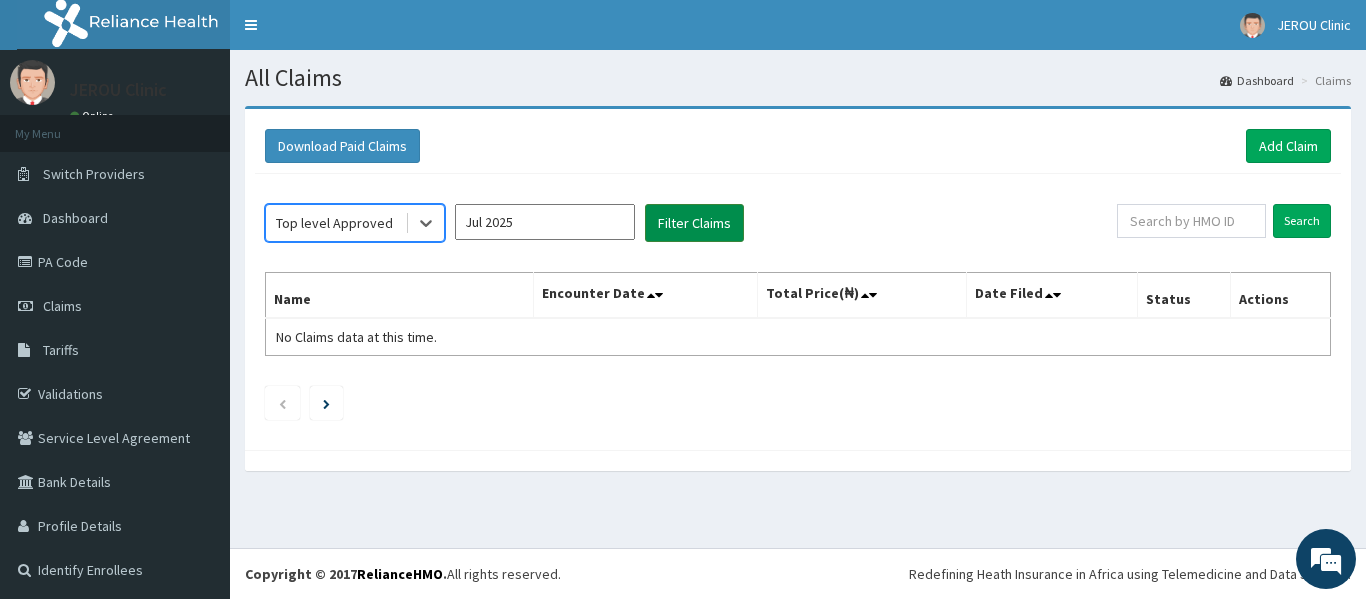 click on "Filter Claims" at bounding box center (694, 223) 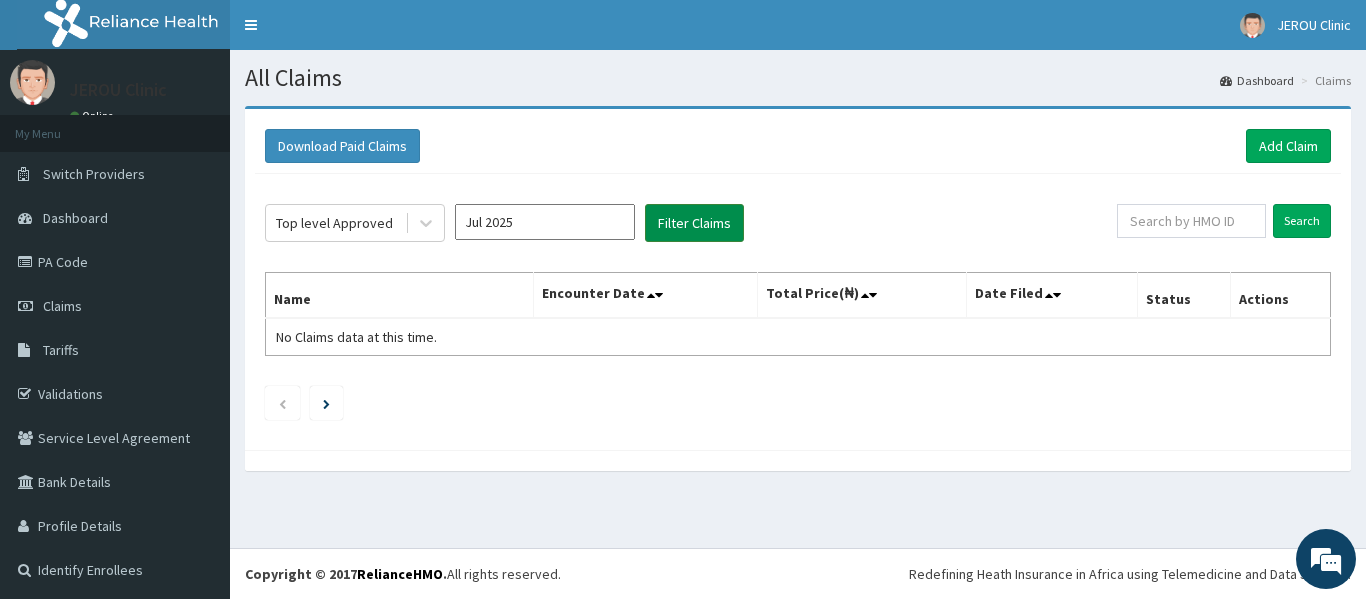 click on "Filter Claims" at bounding box center (694, 223) 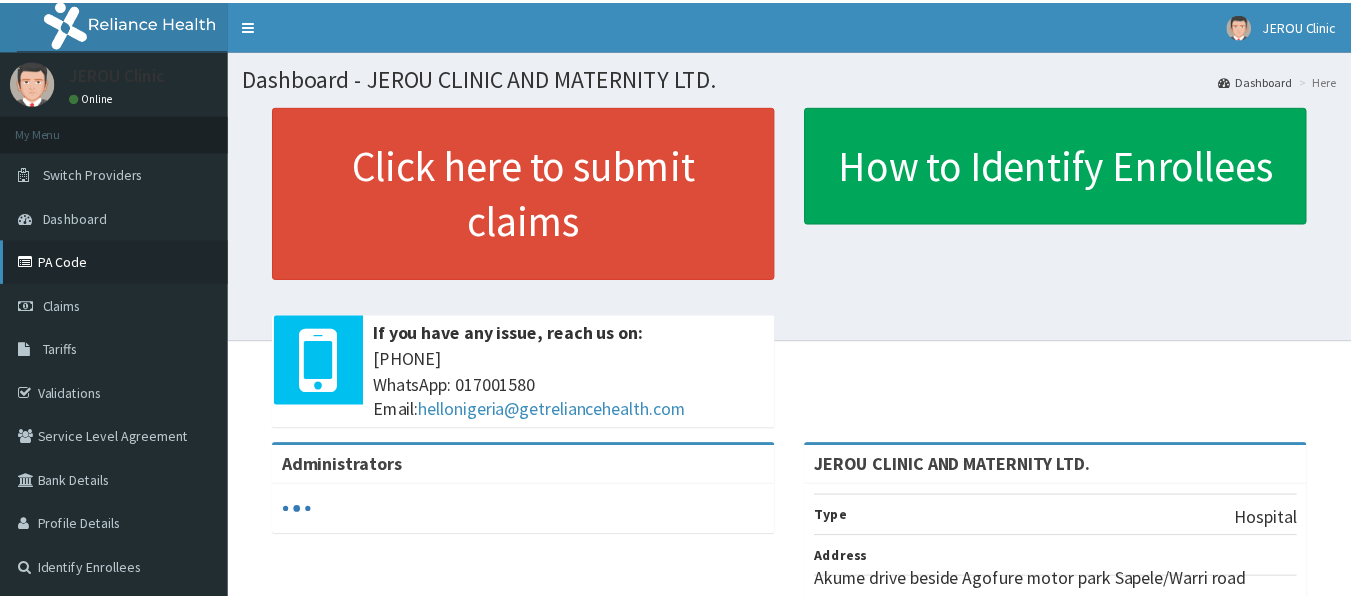 scroll, scrollTop: 0, scrollLeft: 0, axis: both 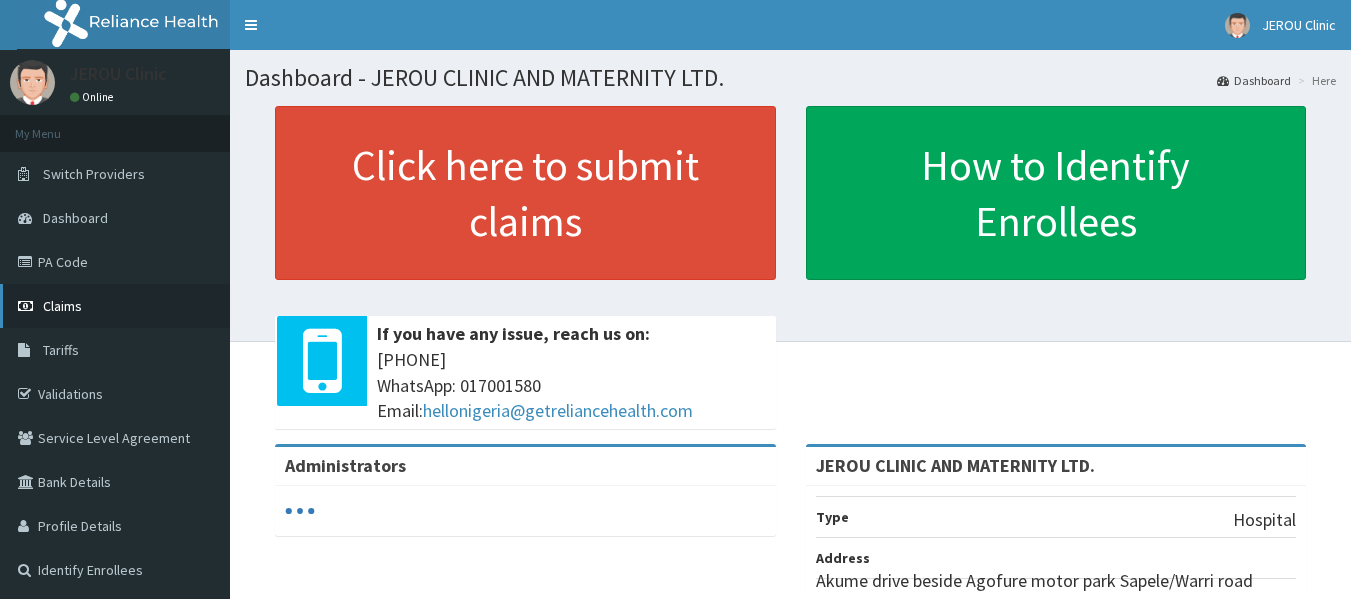 click on "Claims" at bounding box center (62, 306) 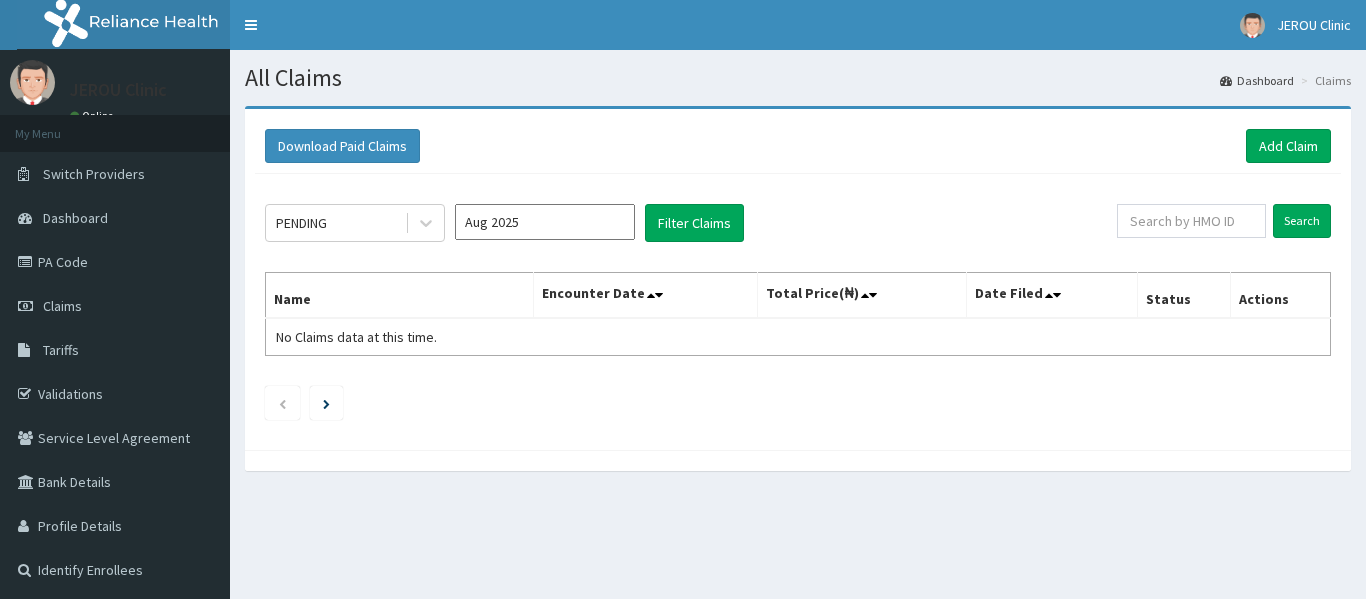 scroll, scrollTop: 0, scrollLeft: 0, axis: both 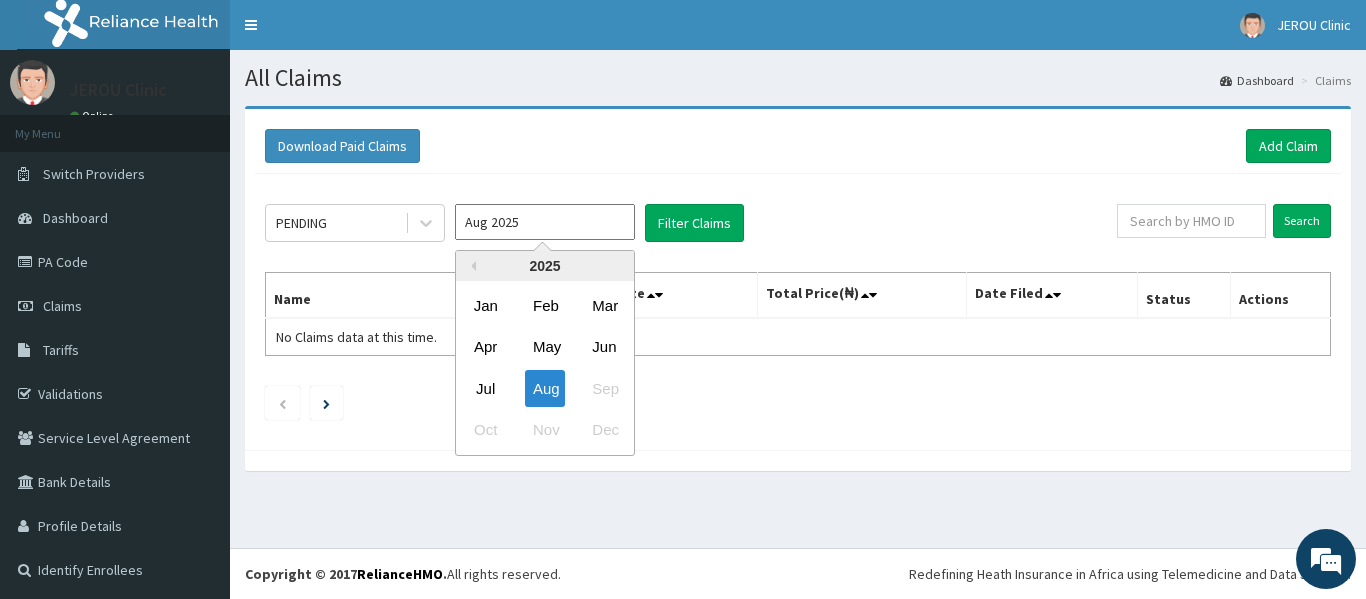 click on "Aug 2025" at bounding box center [545, 222] 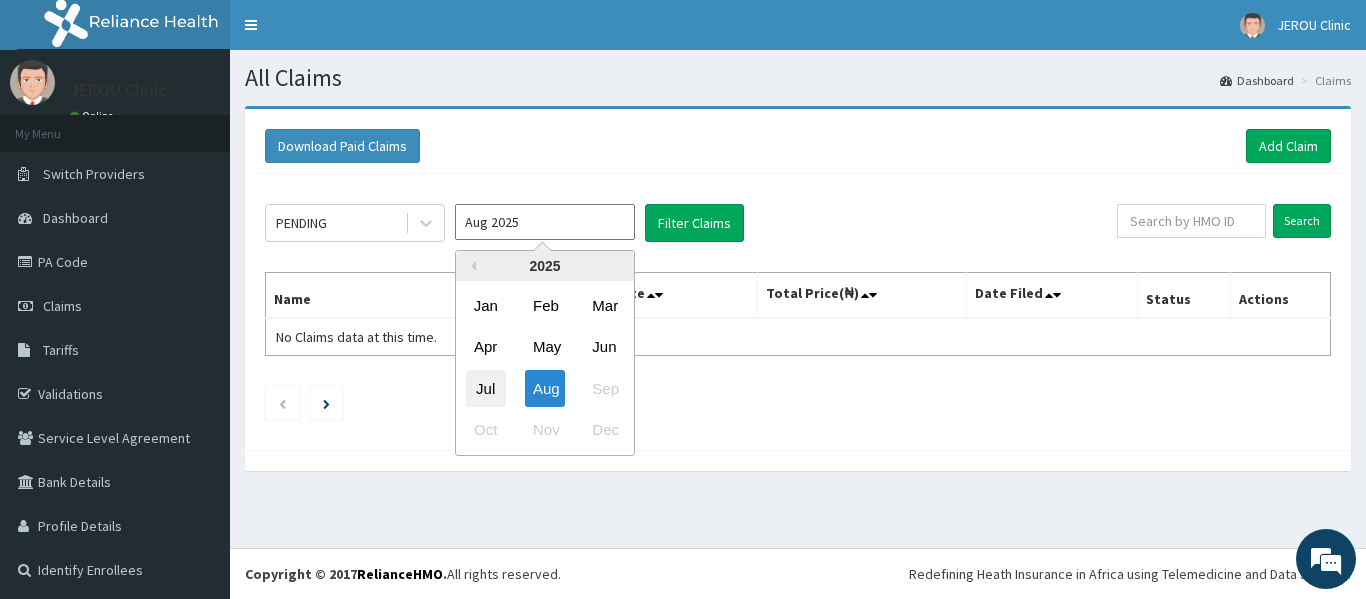click on "Jul" at bounding box center [486, 388] 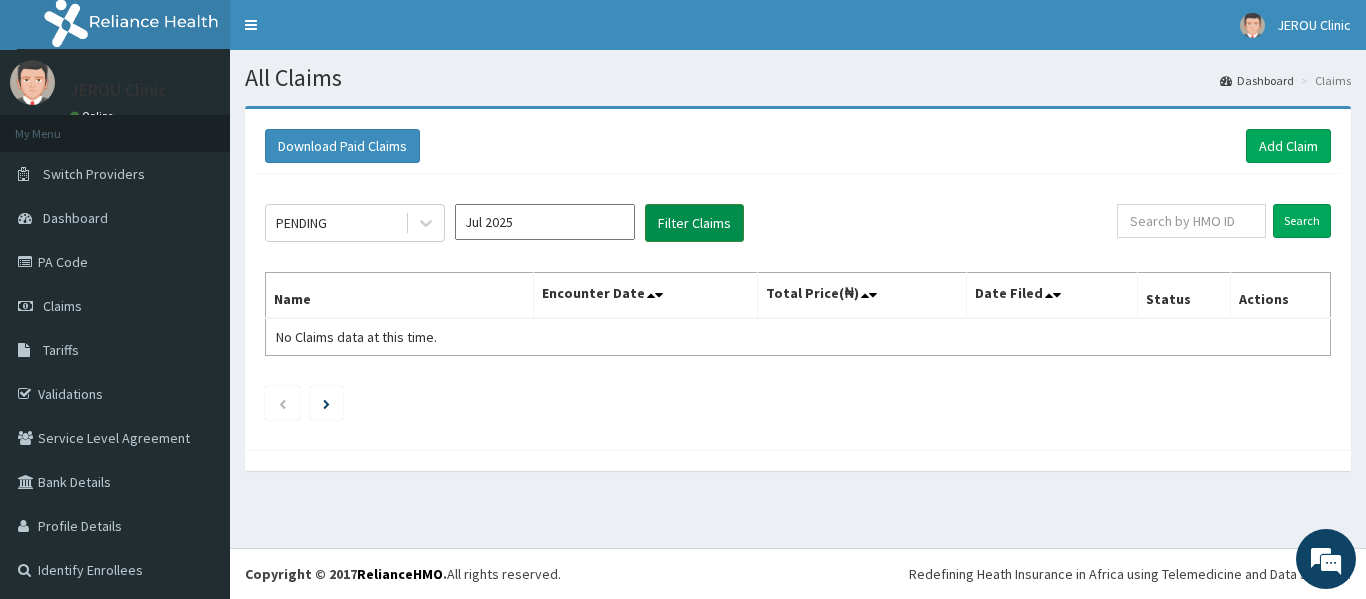 click on "Filter Claims" at bounding box center [694, 223] 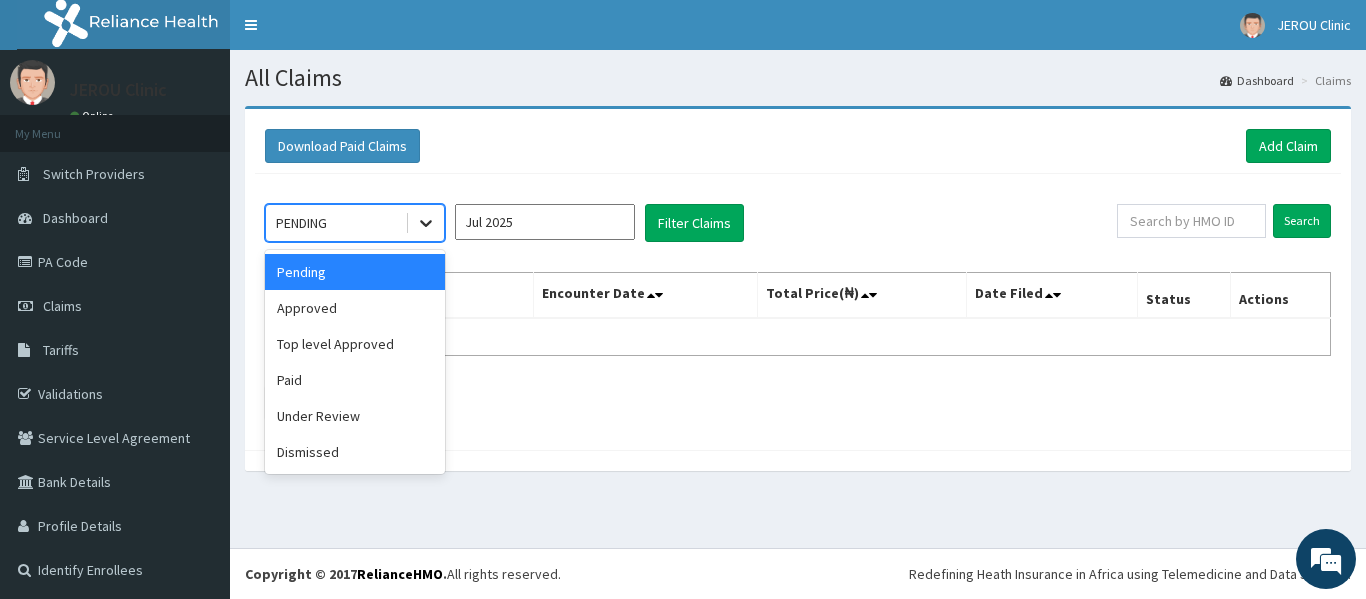 click 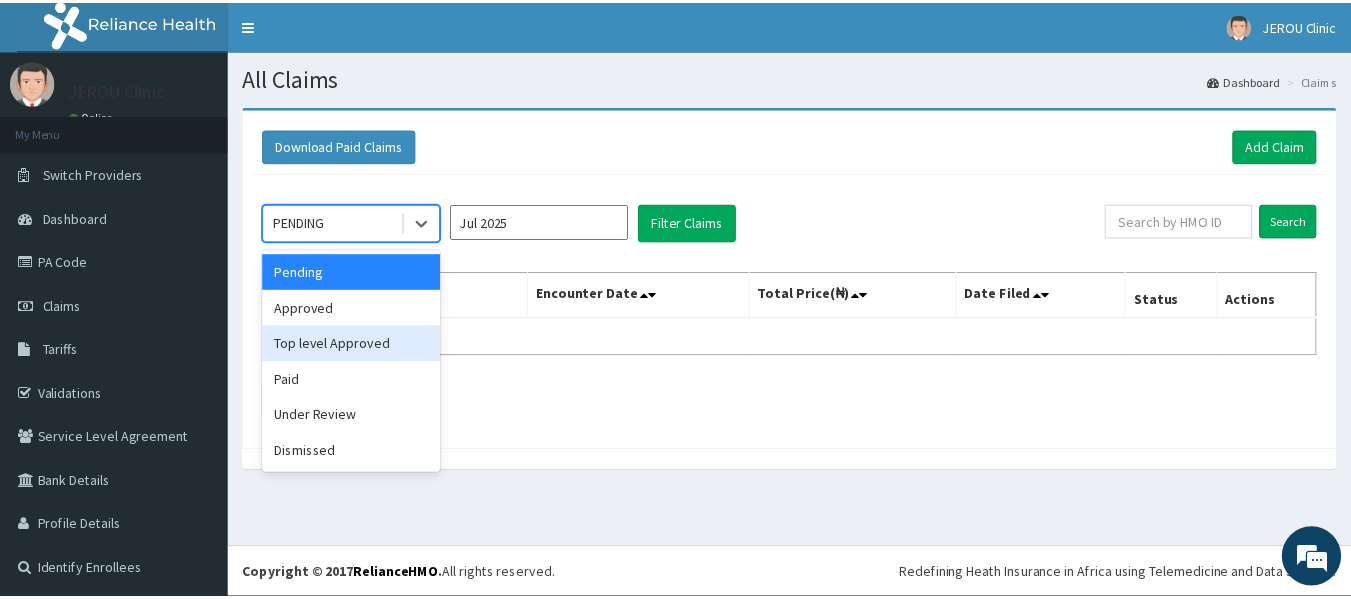 scroll, scrollTop: 0, scrollLeft: 0, axis: both 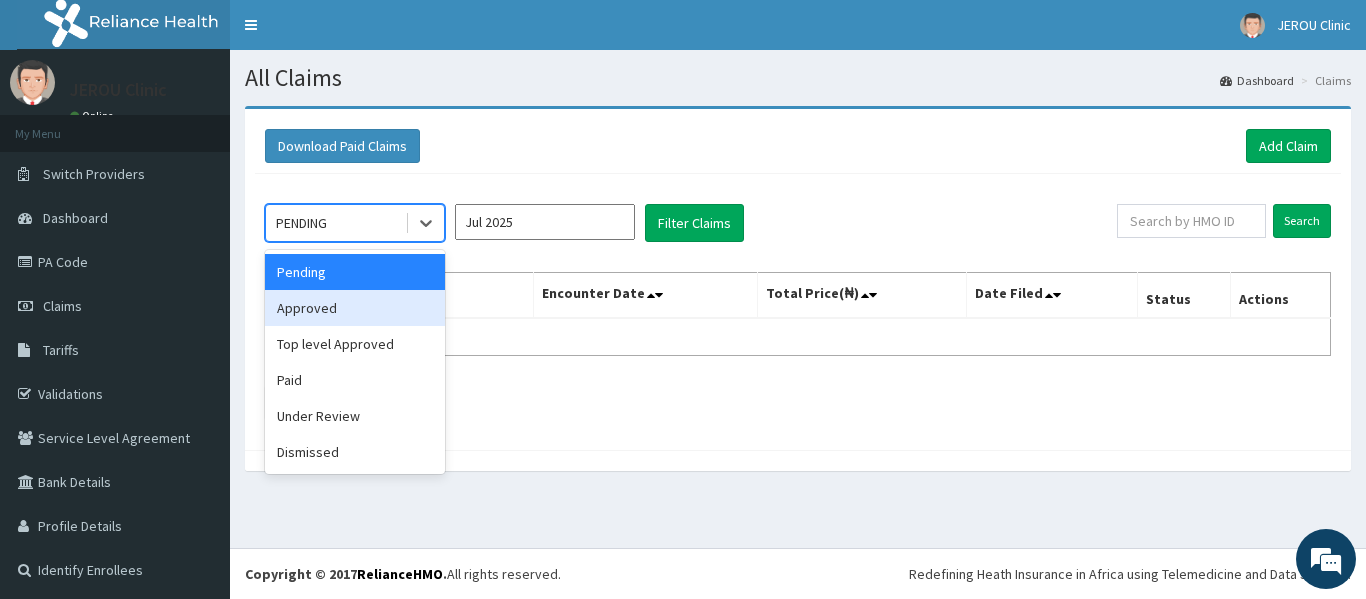 click on "Approved" at bounding box center (355, 308) 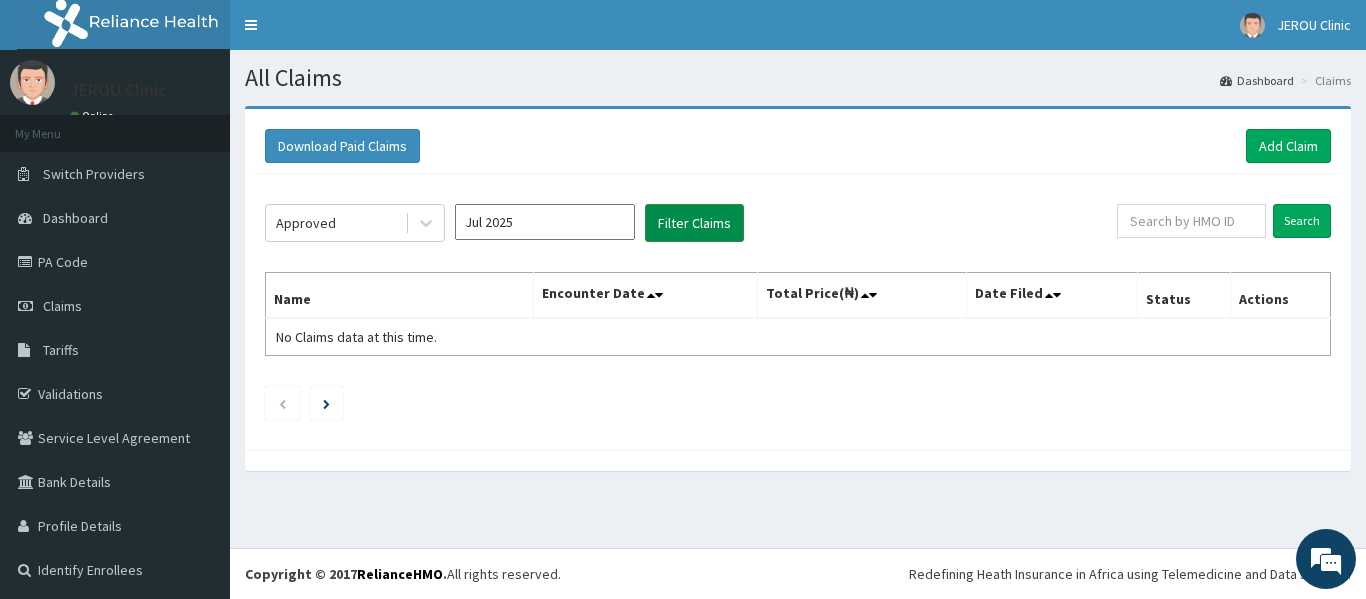 click on "Filter Claims" at bounding box center (694, 223) 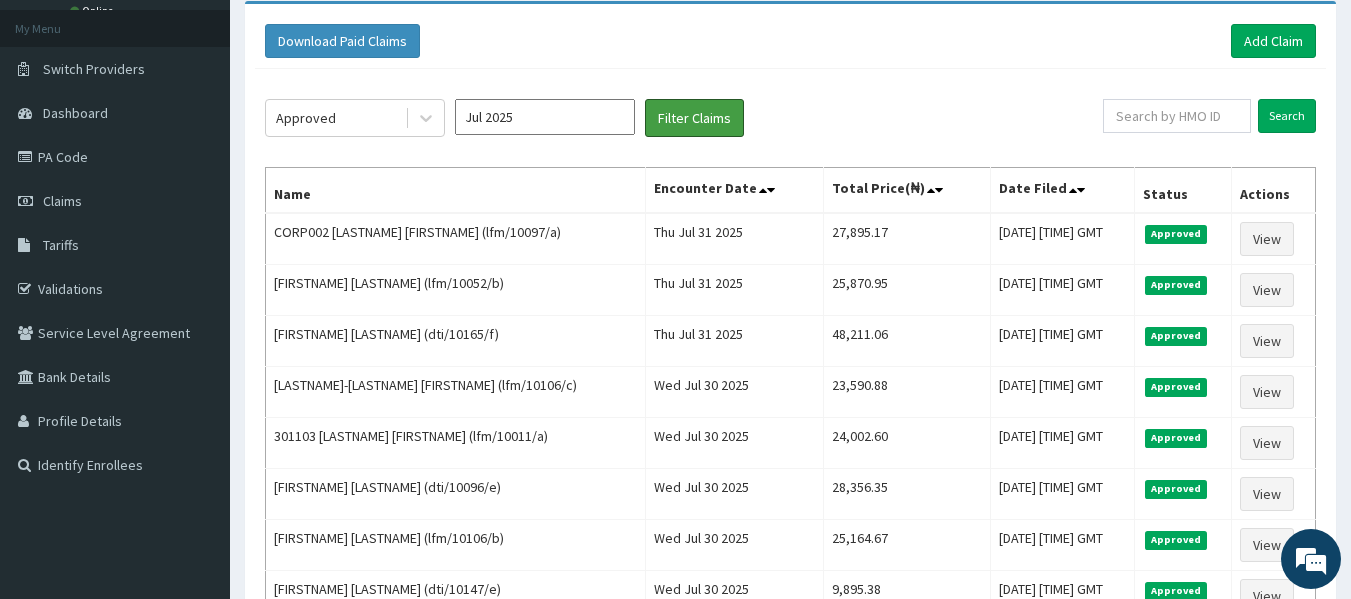 scroll, scrollTop: 111, scrollLeft: 0, axis: vertical 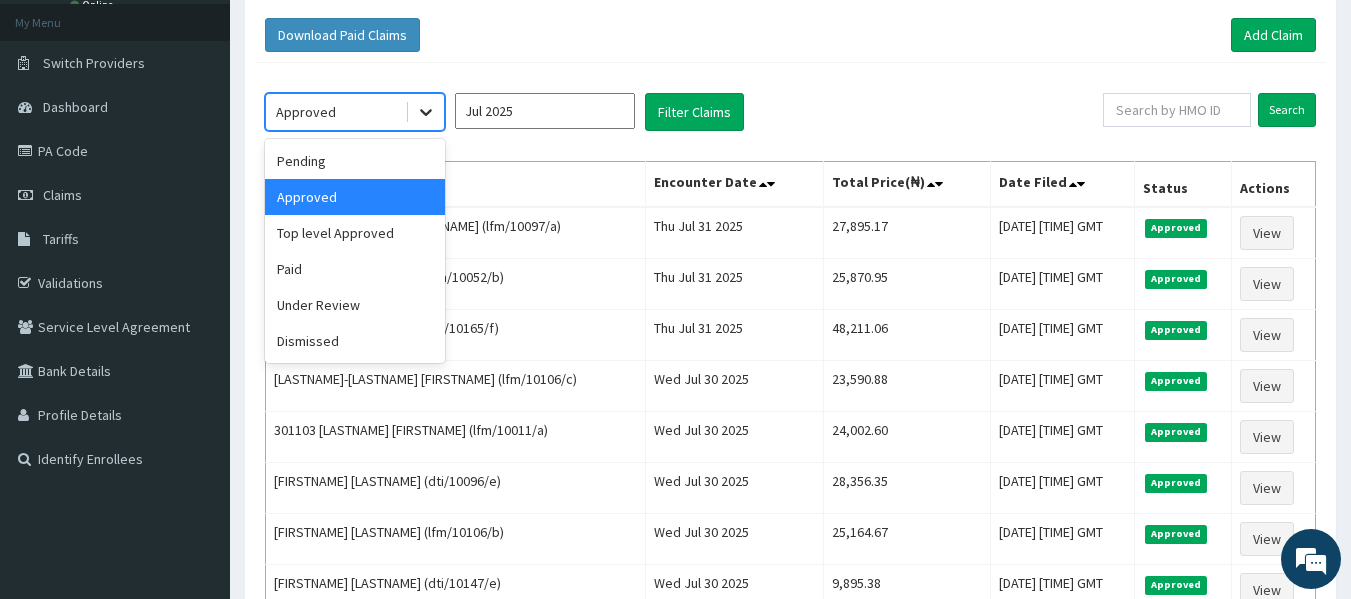 click 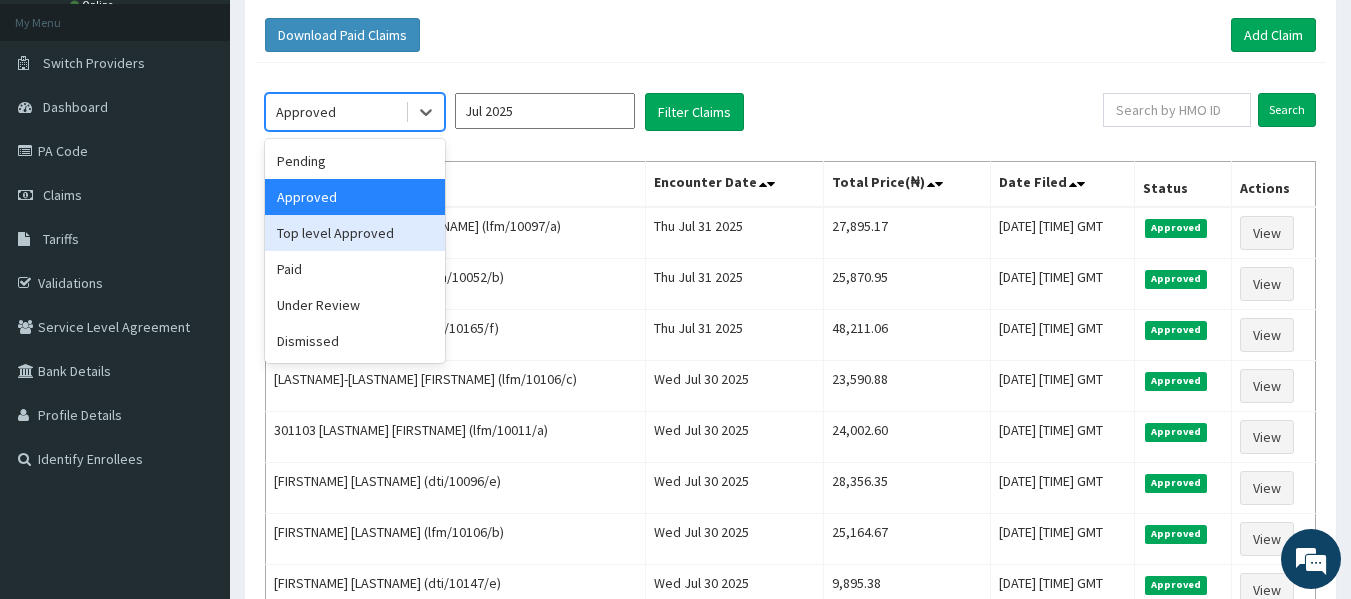 click on "Top level Approved" at bounding box center [355, 233] 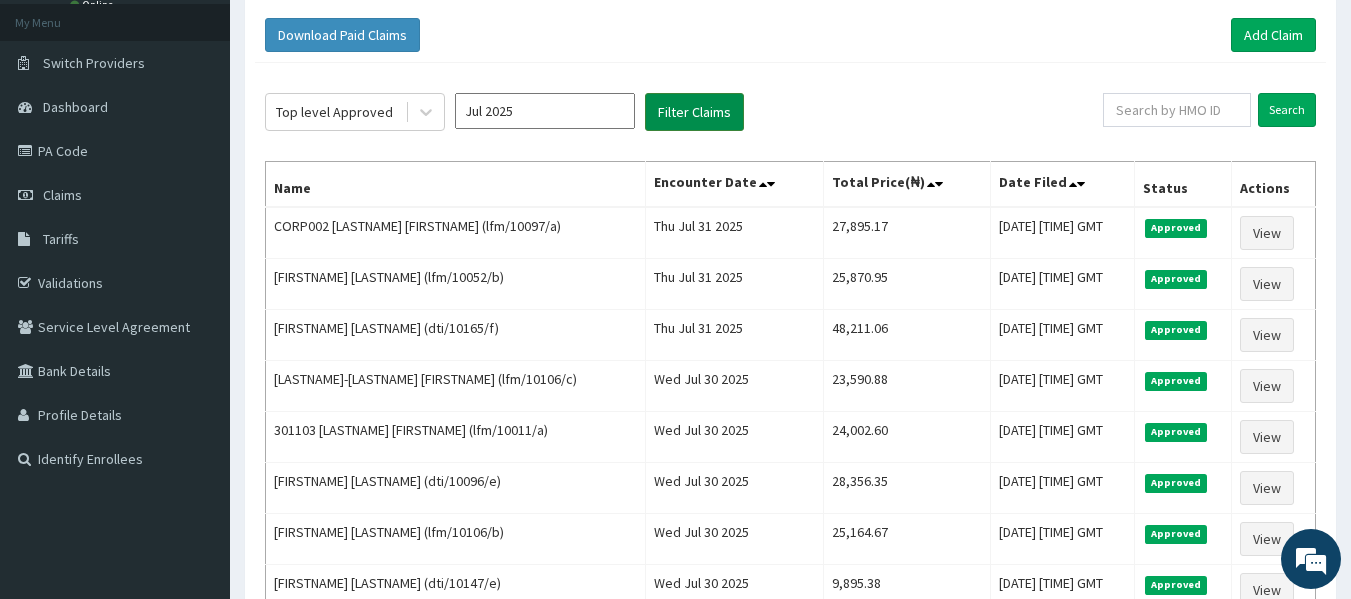 click on "Filter Claims" at bounding box center [694, 112] 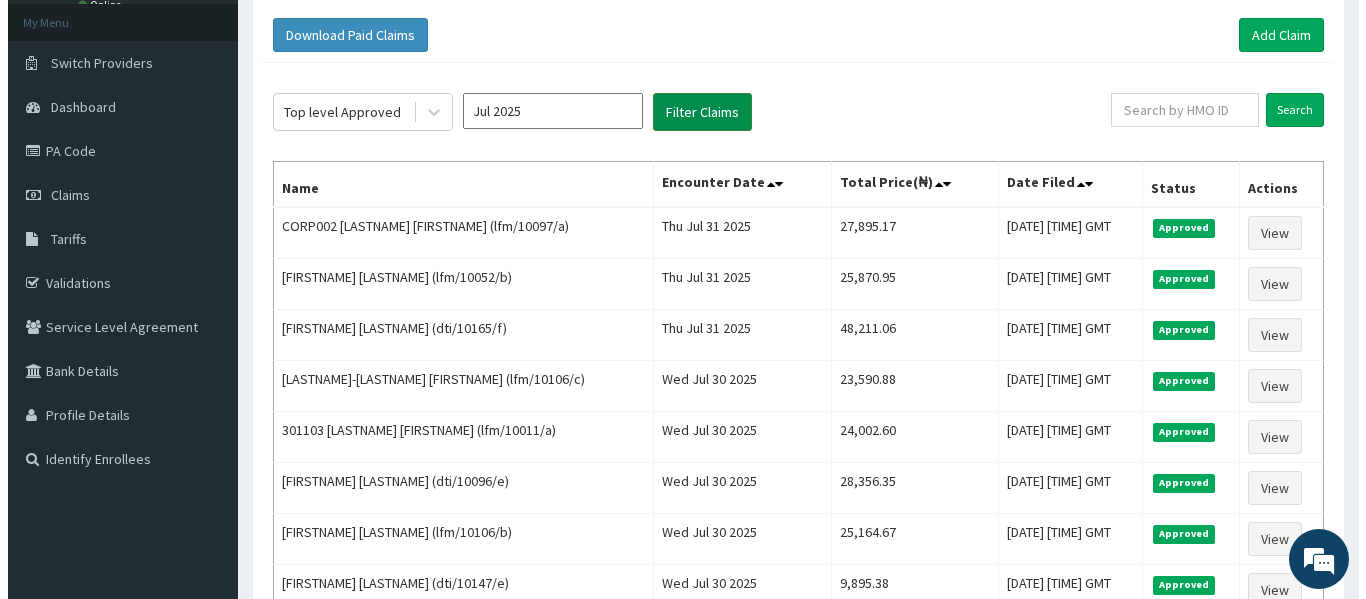 scroll, scrollTop: 0, scrollLeft: 0, axis: both 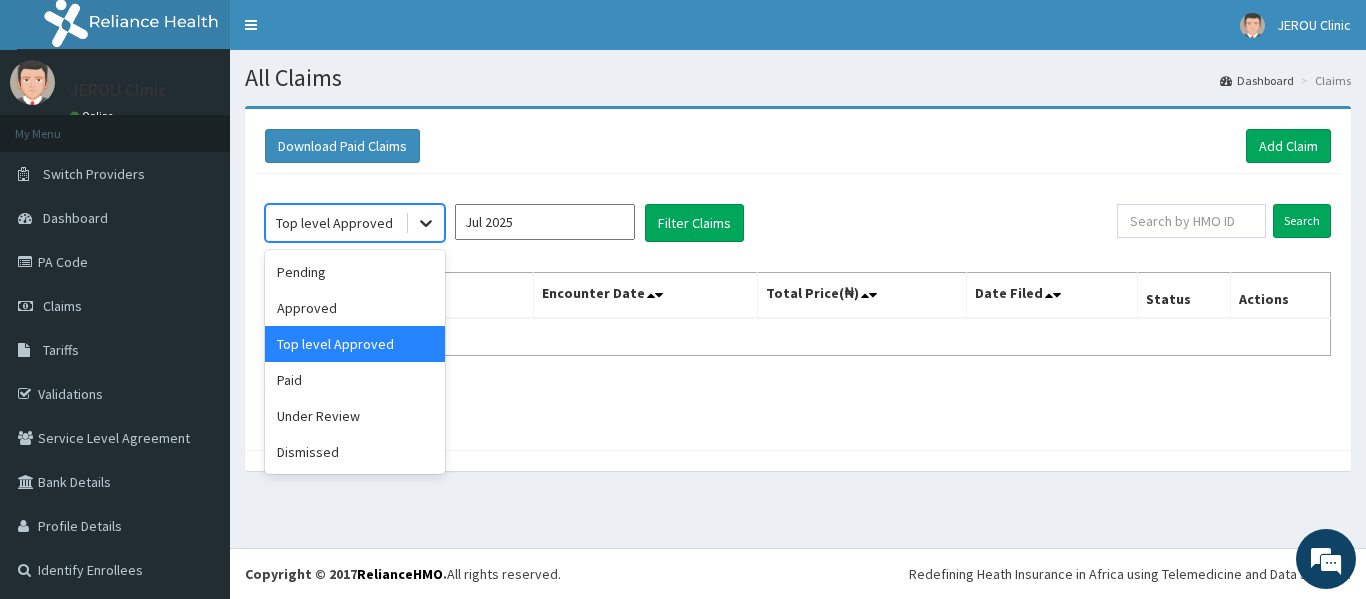 click 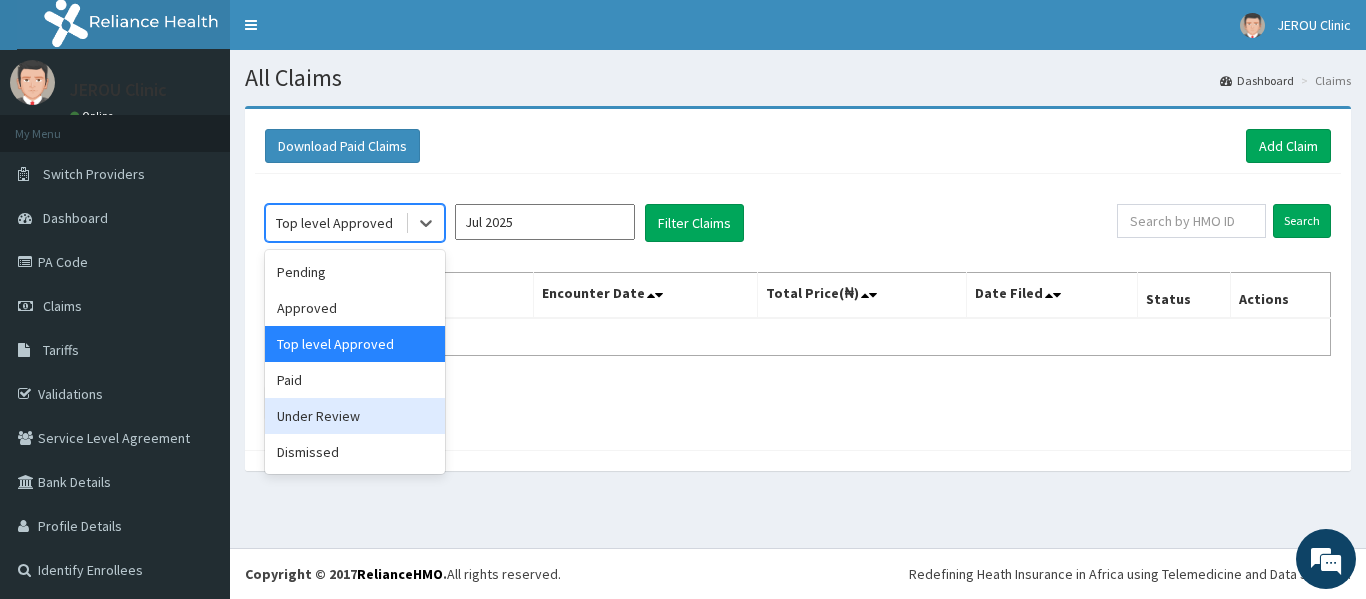 click on "Under Review" at bounding box center (355, 416) 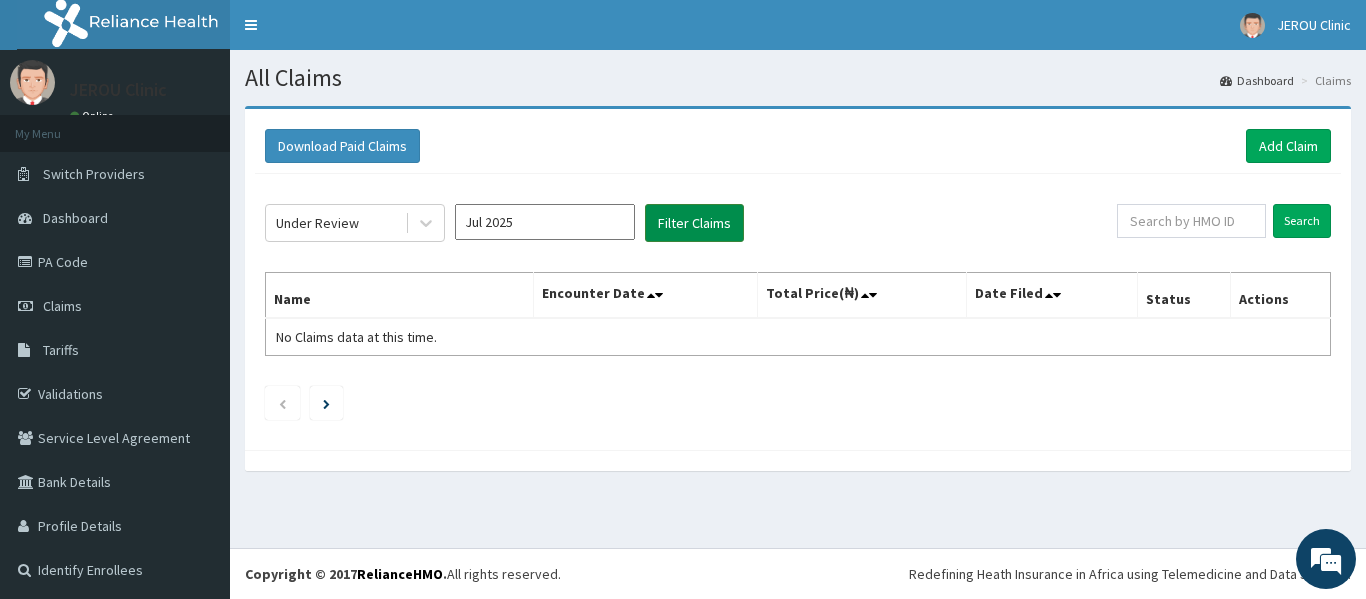 click on "Filter Claims" at bounding box center (694, 223) 